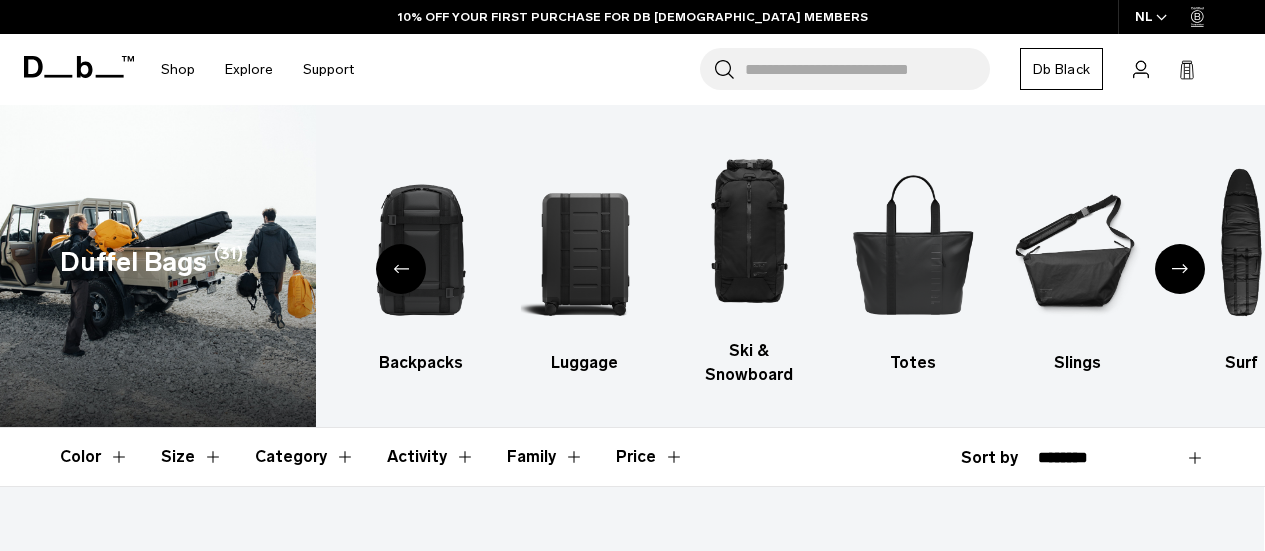 scroll, scrollTop: 0, scrollLeft: 0, axis: both 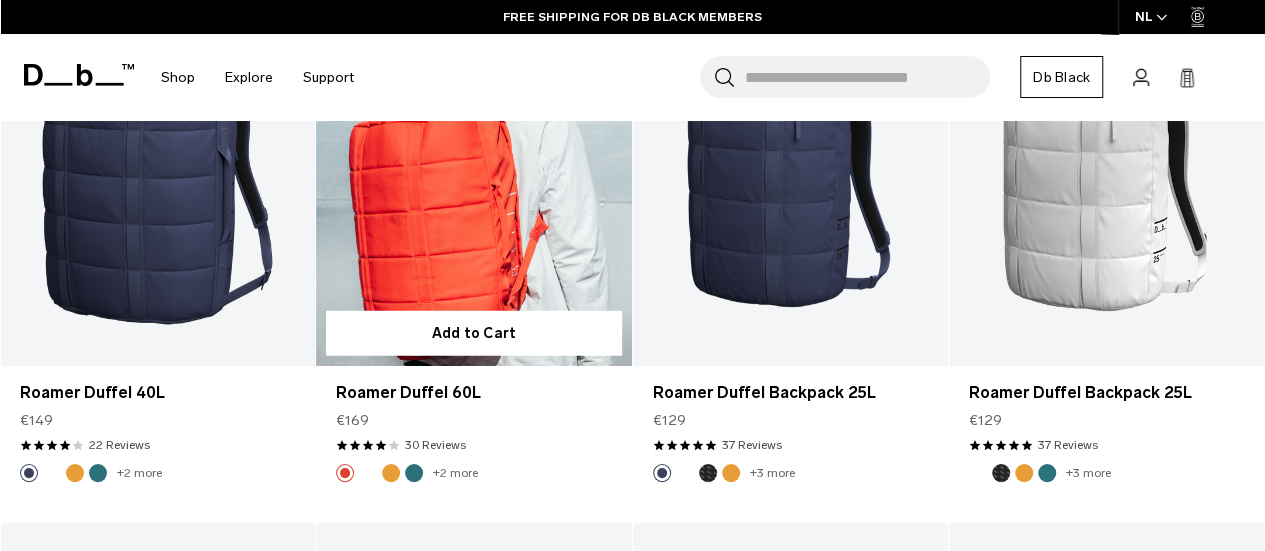 click at bounding box center [391, 473] 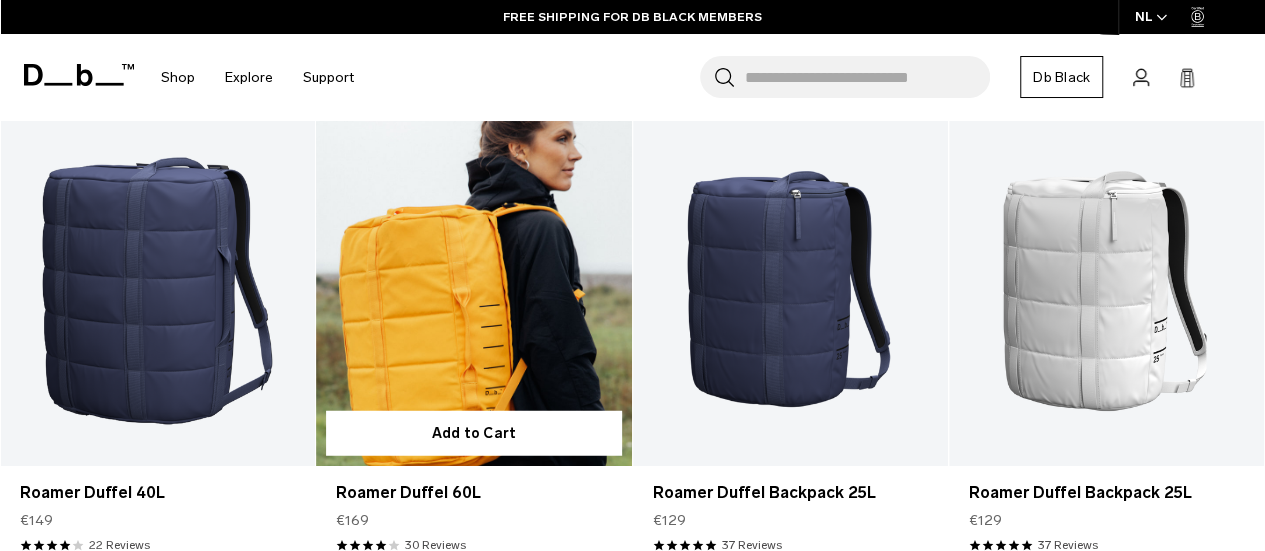 scroll, scrollTop: 2500, scrollLeft: 0, axis: vertical 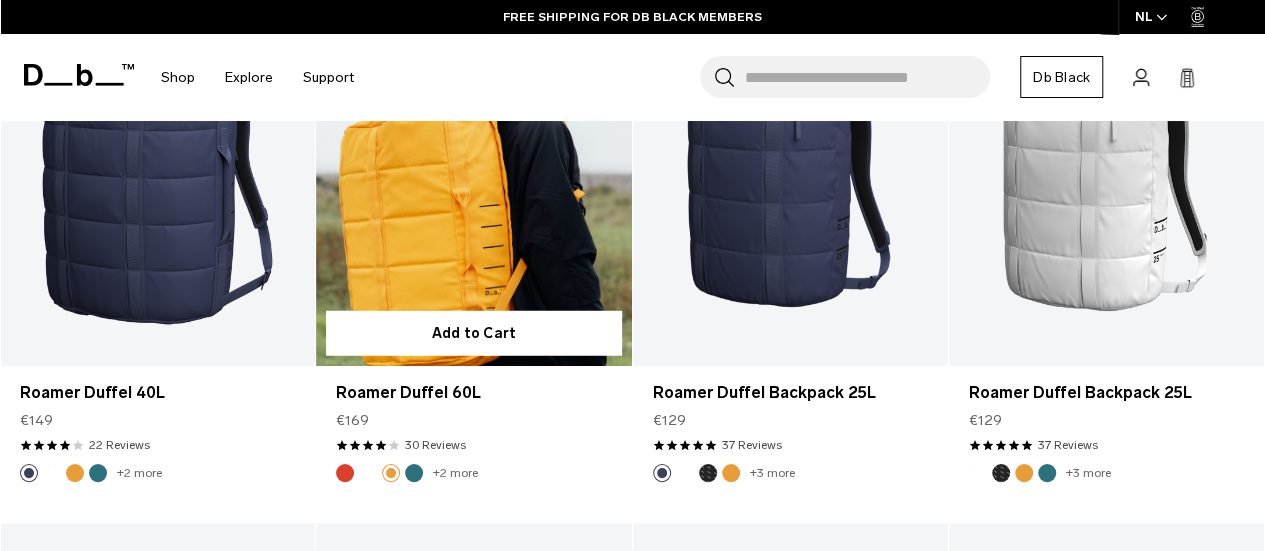 click at bounding box center [414, 473] 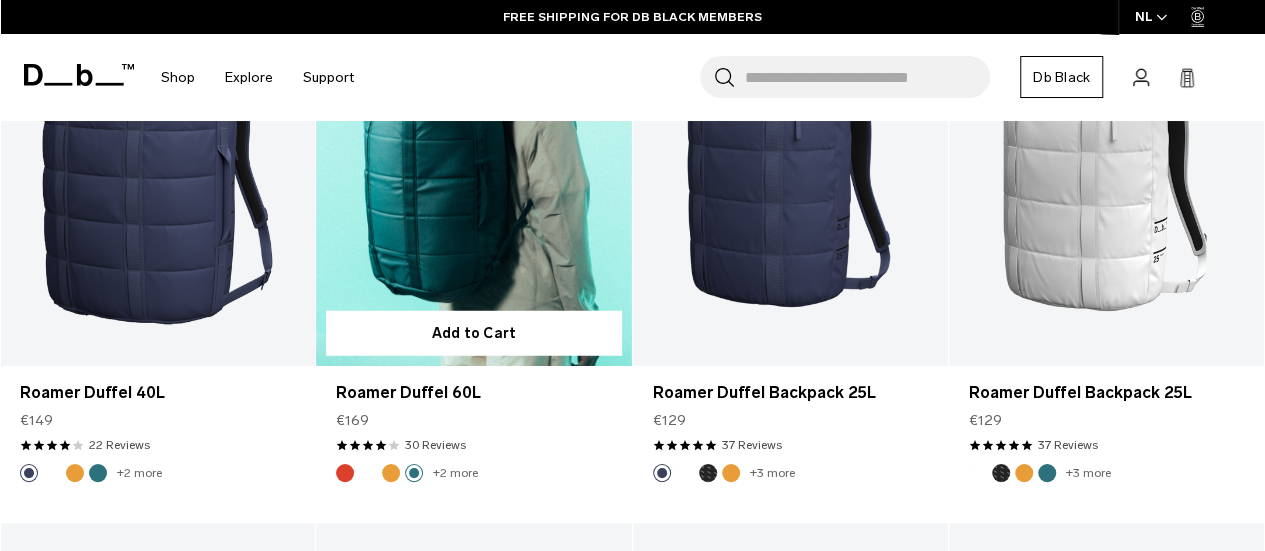 click at bounding box center (368, 473) 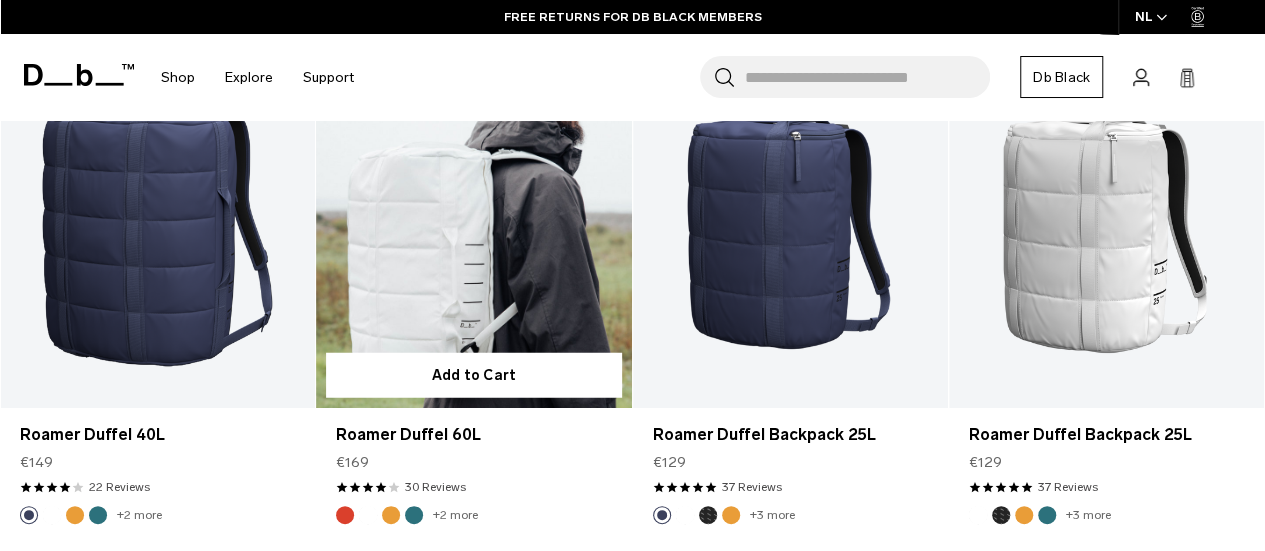 scroll, scrollTop: 2500, scrollLeft: 0, axis: vertical 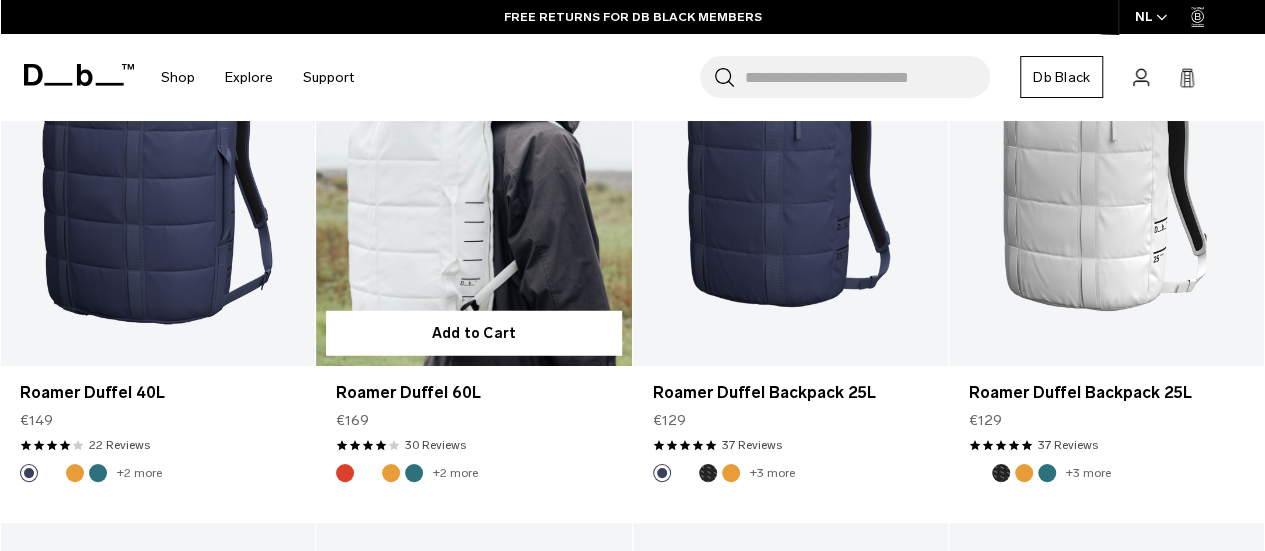 click on "Add to Cart
Roamer Duffel 60L
€169
4.0 star rating      30 Reviews
+2 more" at bounding box center (474, 269) 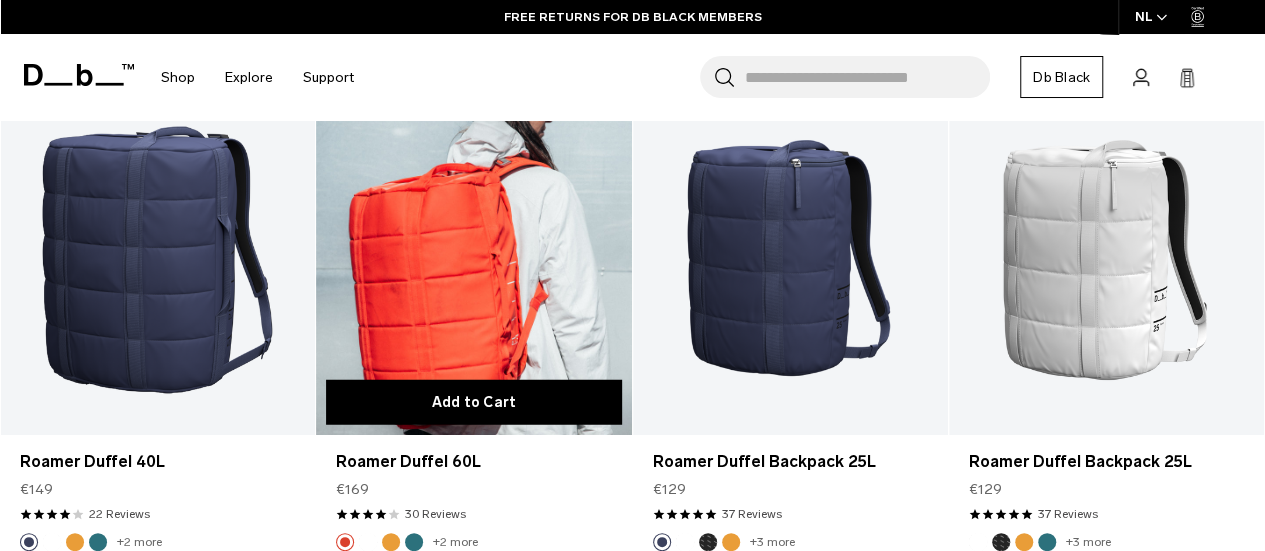 scroll, scrollTop: 2400, scrollLeft: 0, axis: vertical 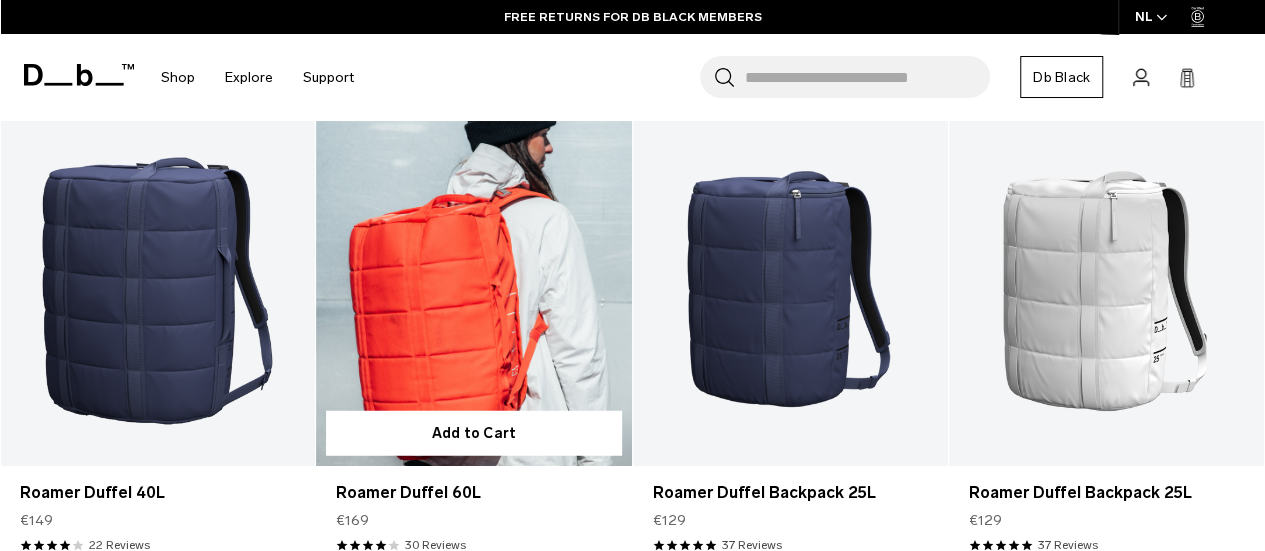 click at bounding box center [473, 291] 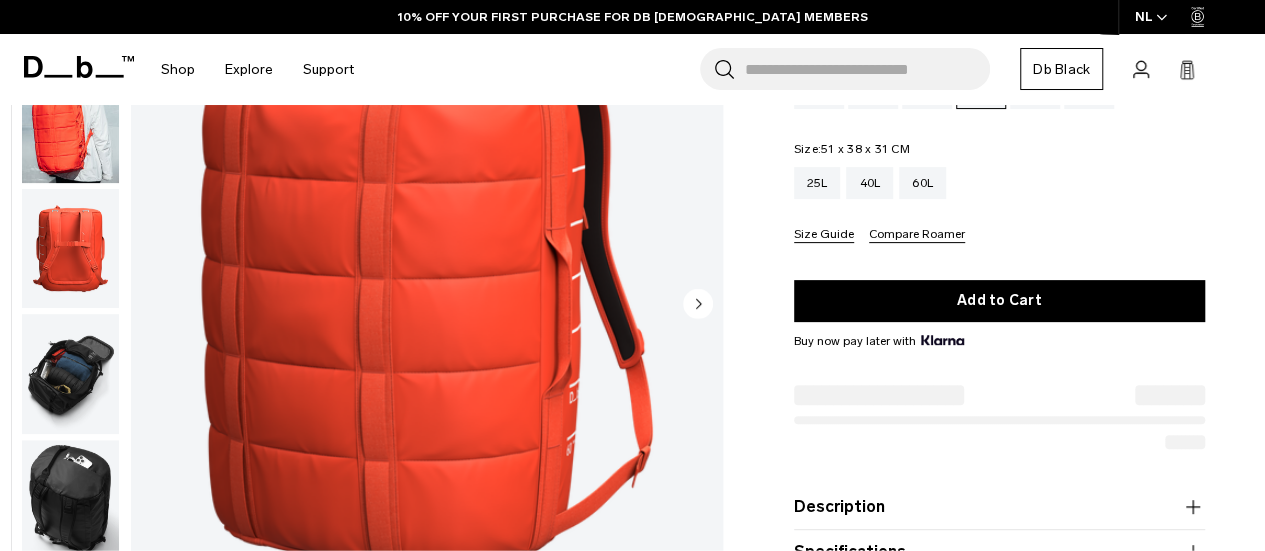 scroll, scrollTop: 0, scrollLeft: 0, axis: both 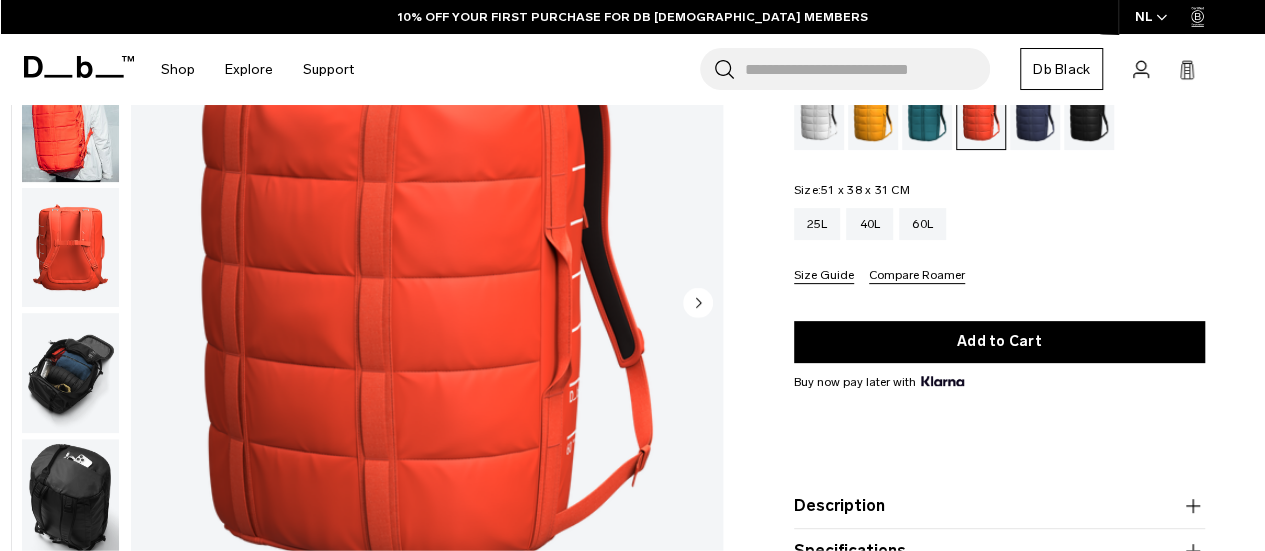 click at bounding box center (70, 248) 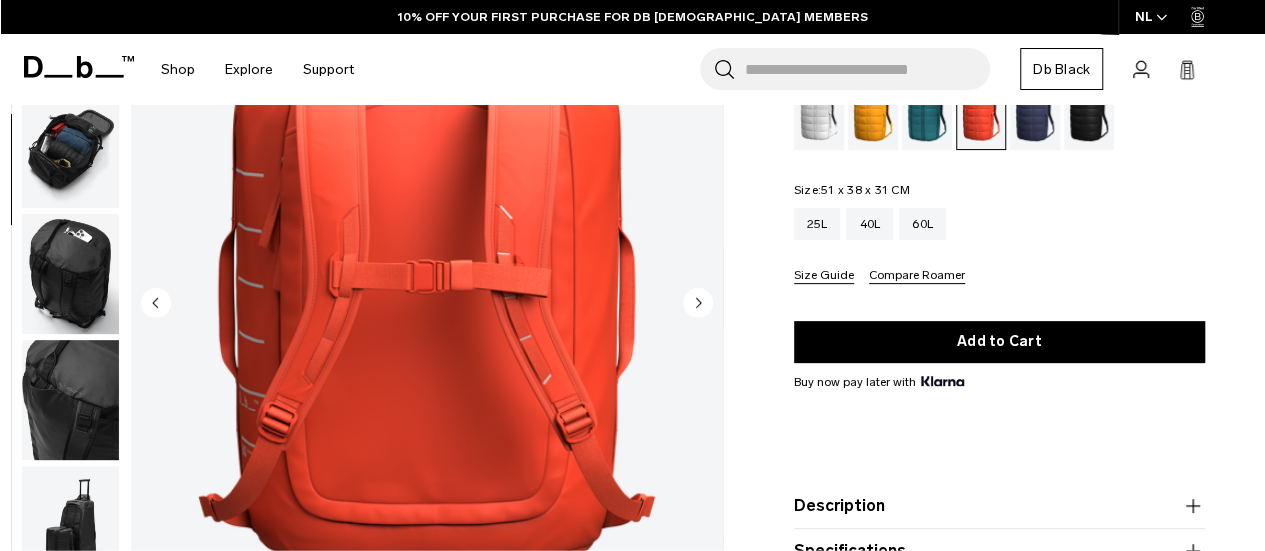 scroll, scrollTop: 252, scrollLeft: 0, axis: vertical 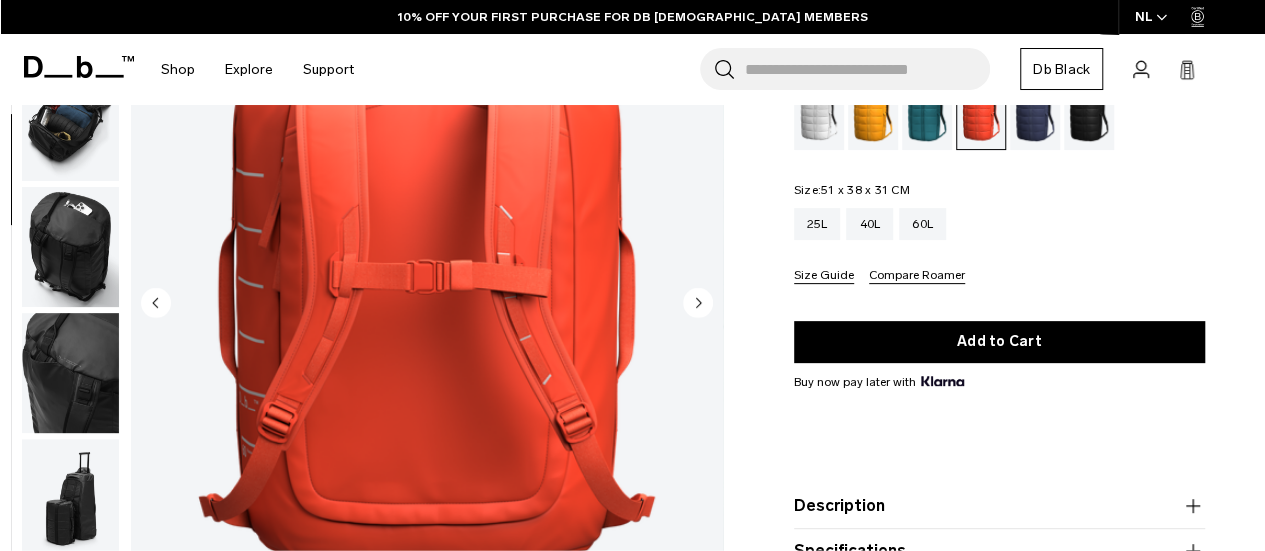 click at bounding box center [70, 247] 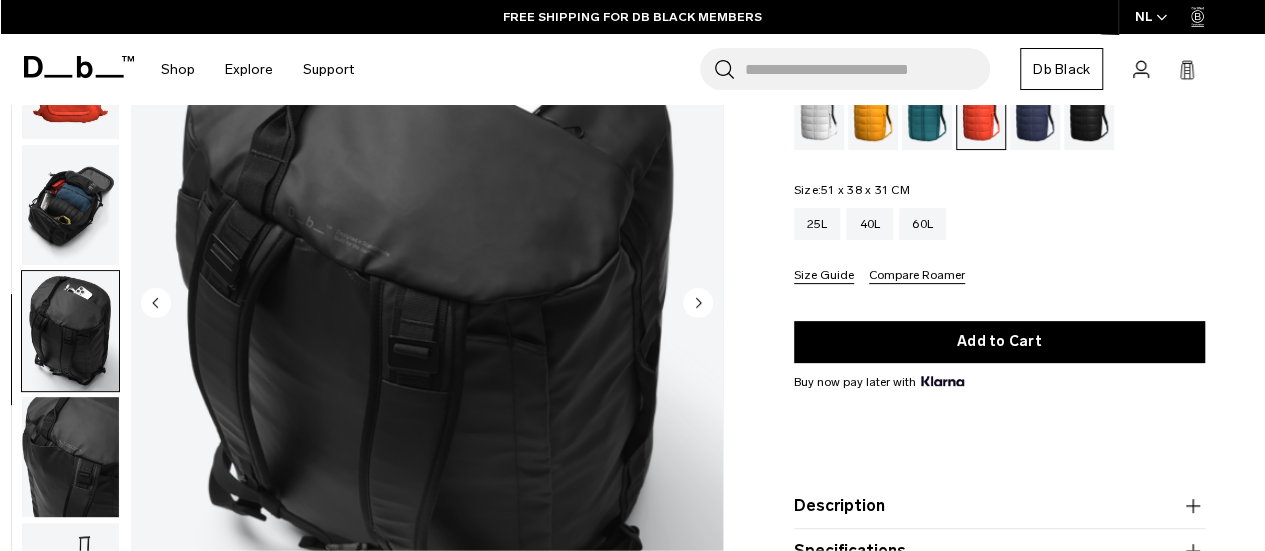 scroll, scrollTop: 64, scrollLeft: 0, axis: vertical 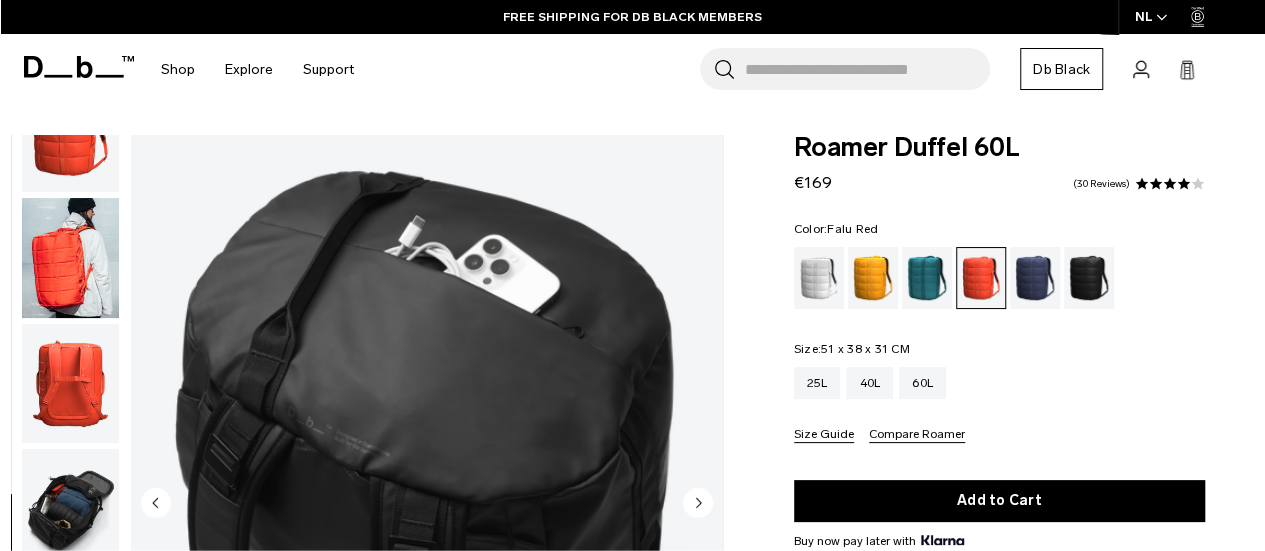 click at bounding box center [70, 258] 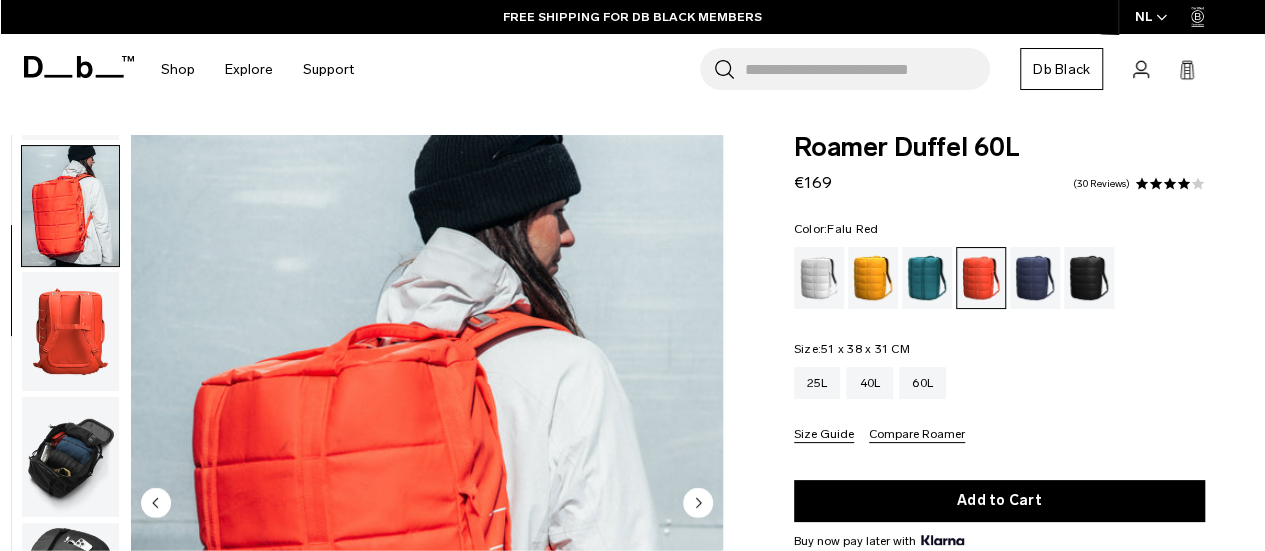 scroll, scrollTop: 126, scrollLeft: 0, axis: vertical 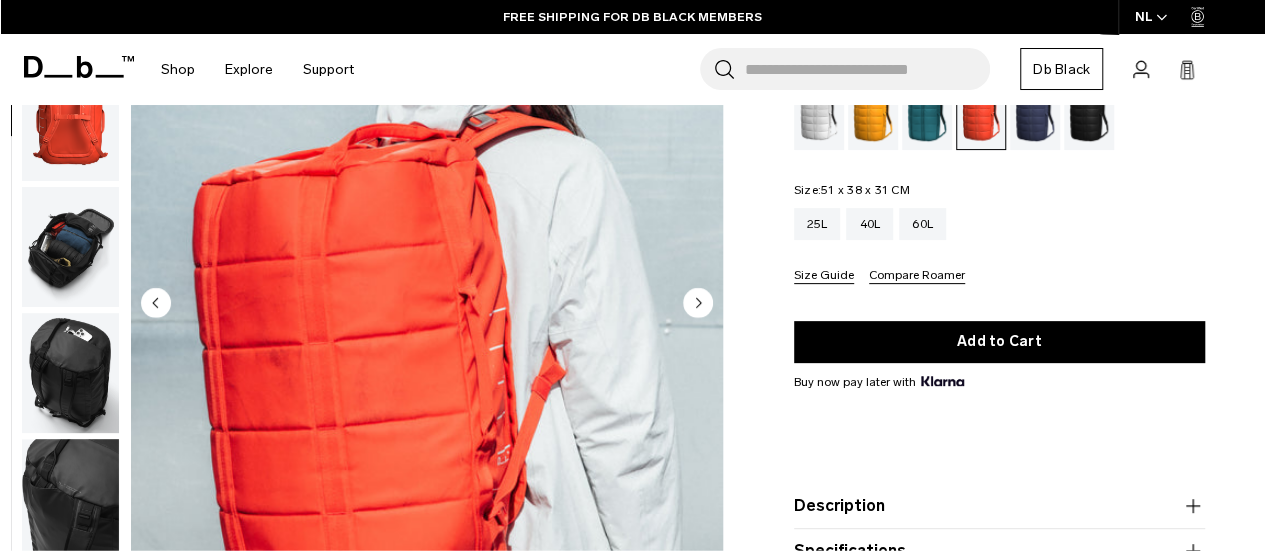 click 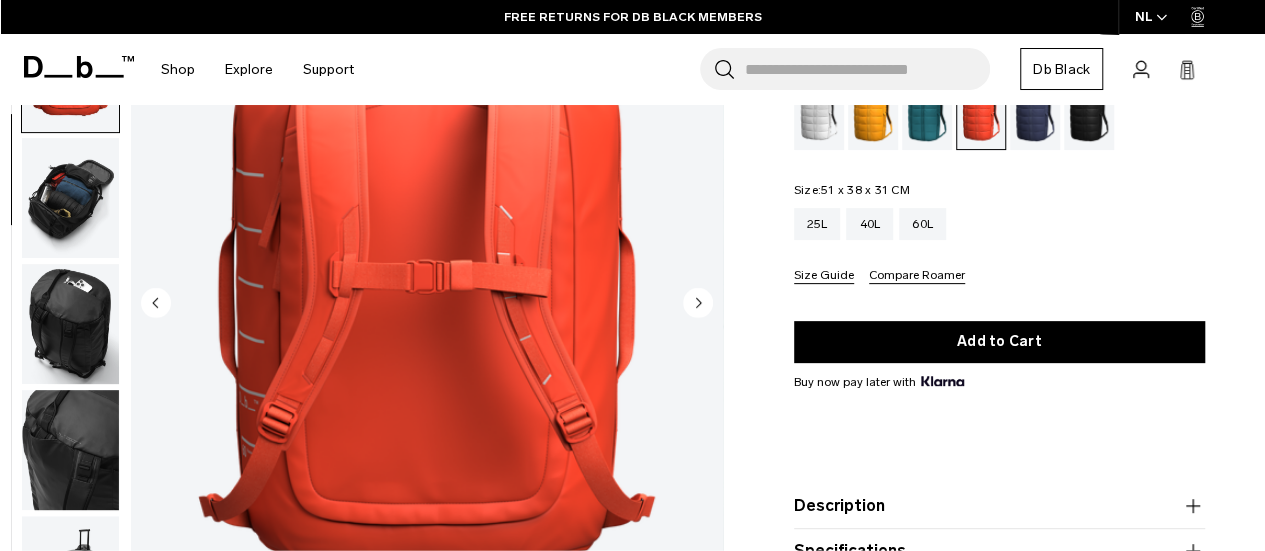 scroll, scrollTop: 252, scrollLeft: 0, axis: vertical 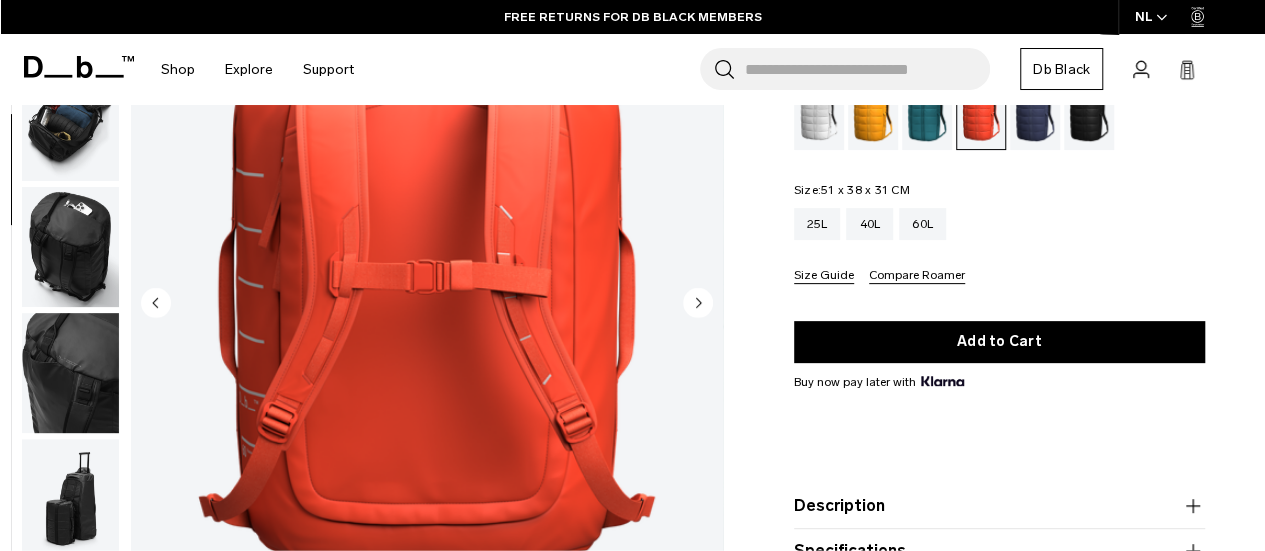 click 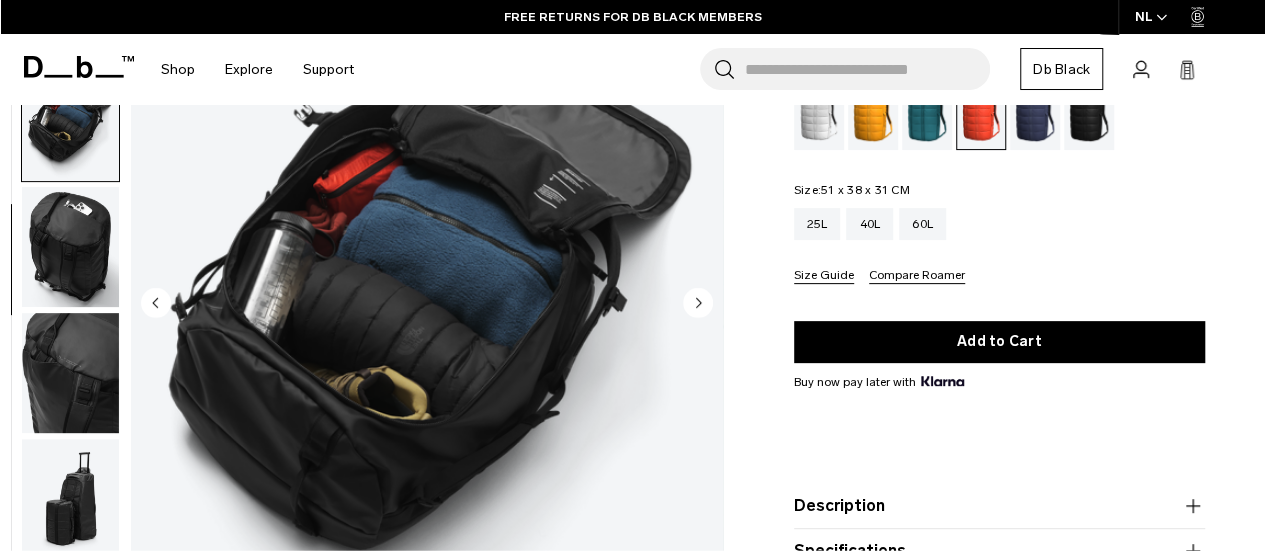 scroll, scrollTop: 264, scrollLeft: 0, axis: vertical 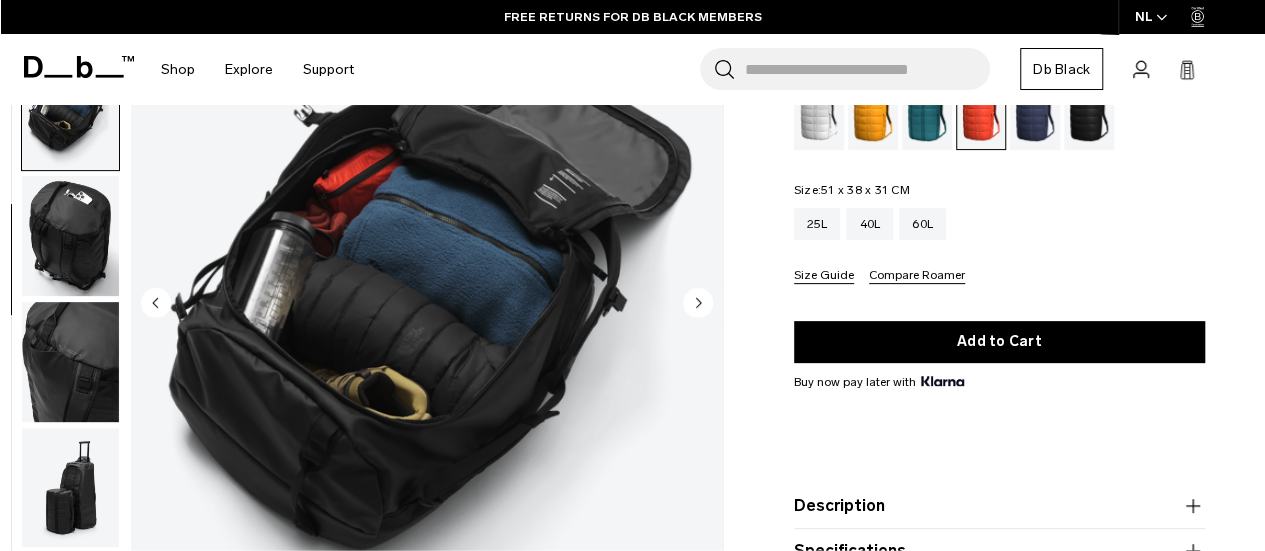 click 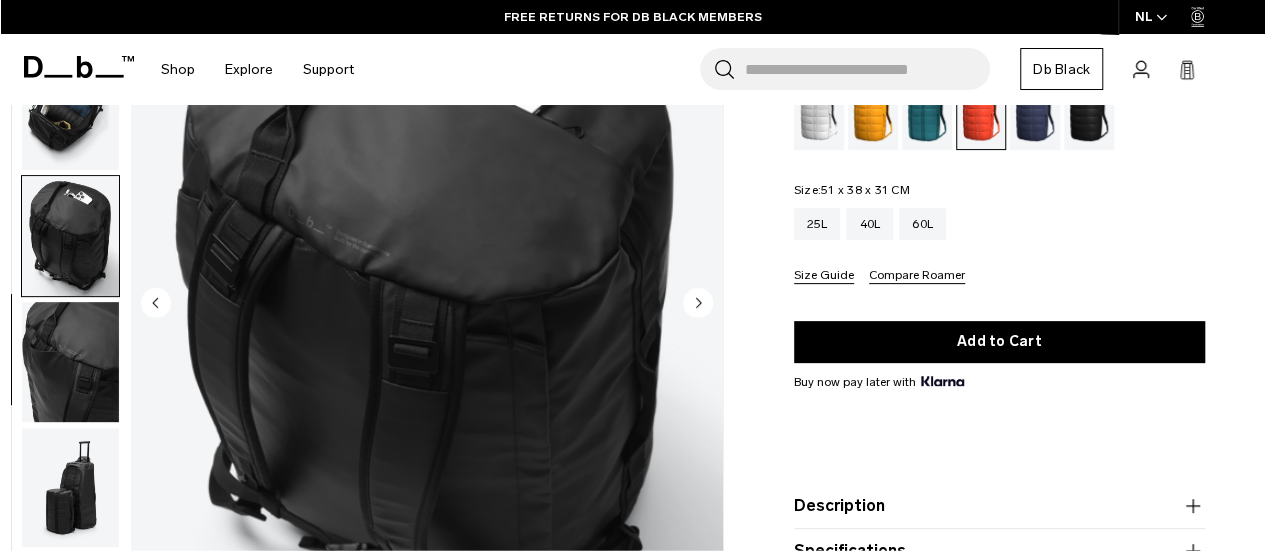 click 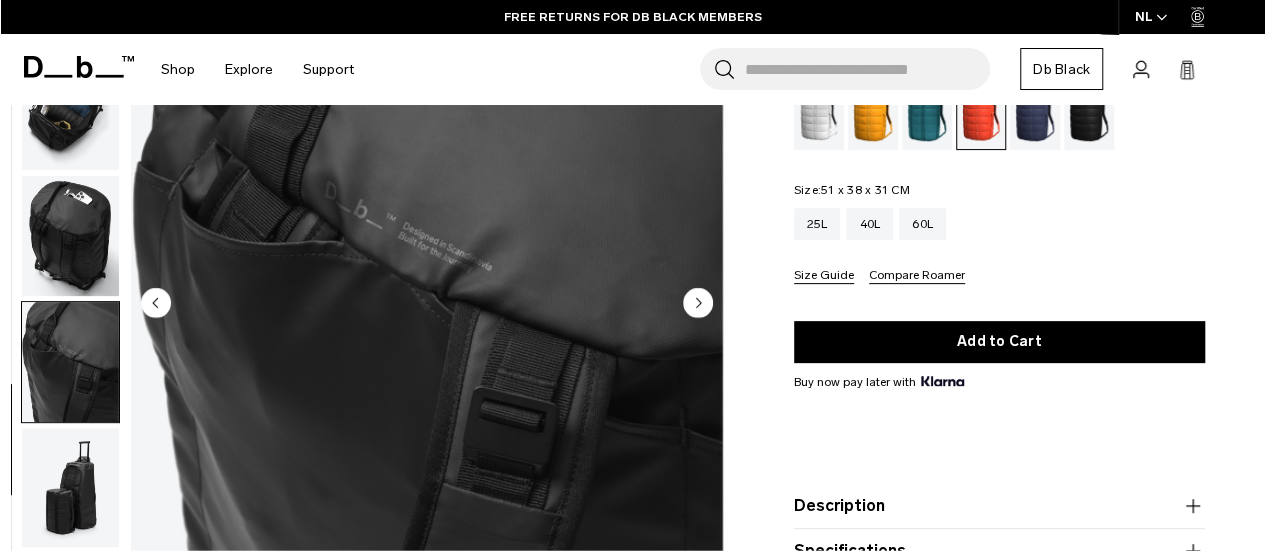 click 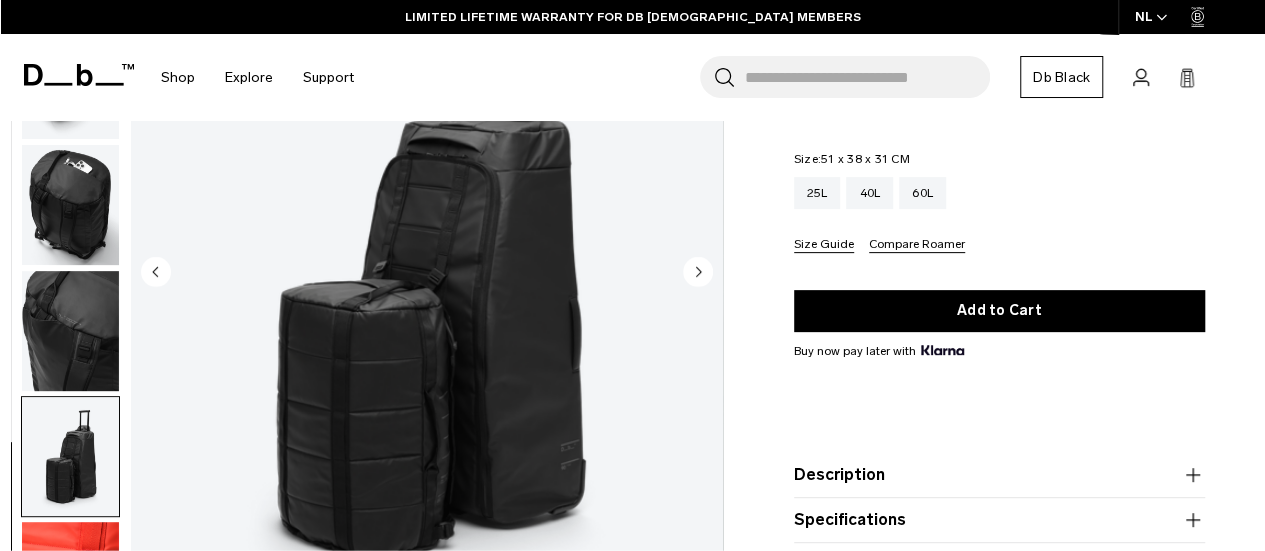 scroll, scrollTop: 200, scrollLeft: 0, axis: vertical 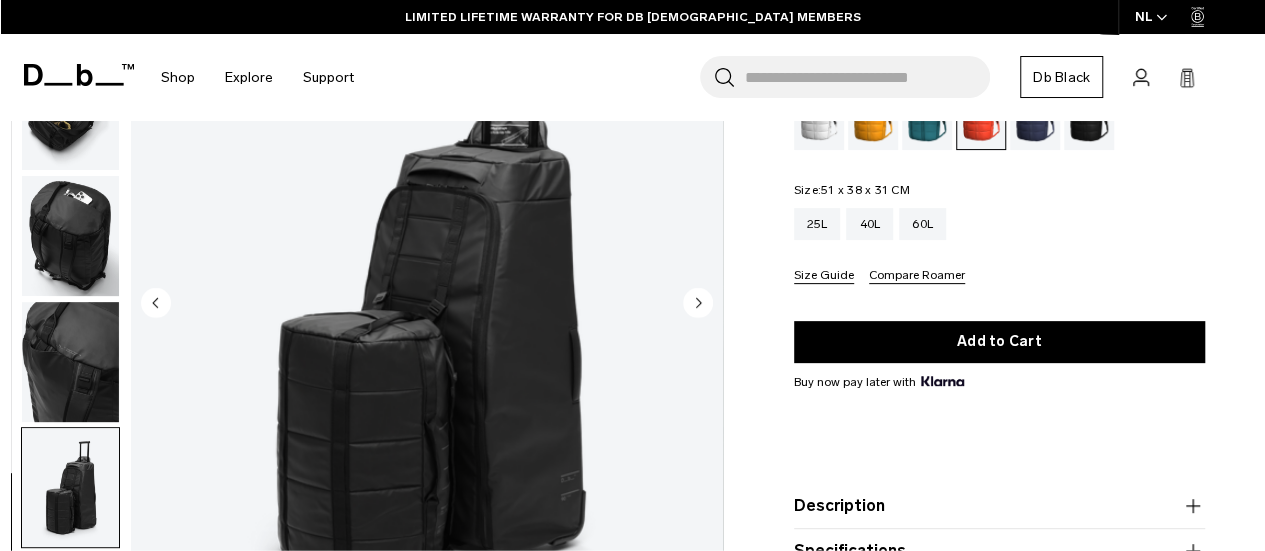 click 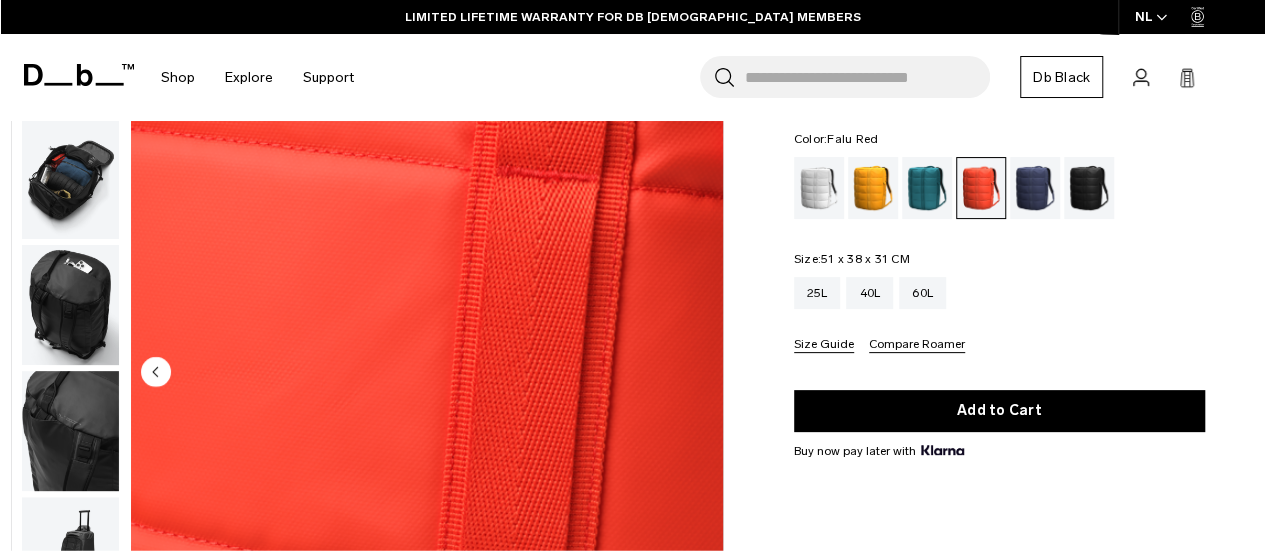 scroll, scrollTop: 100, scrollLeft: 0, axis: vertical 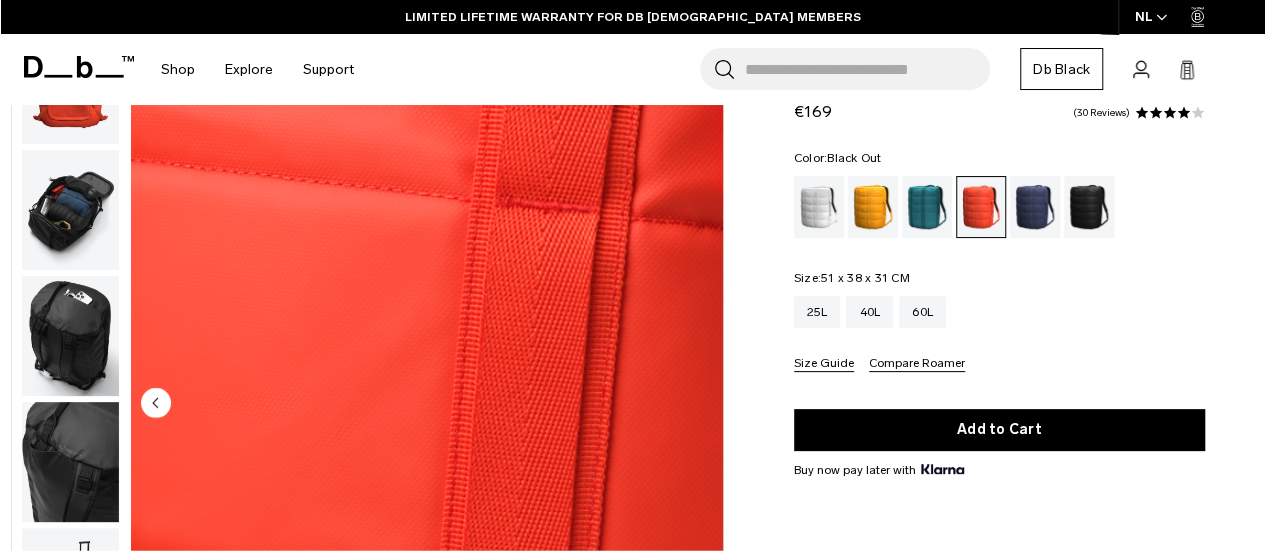 click at bounding box center (1089, 207) 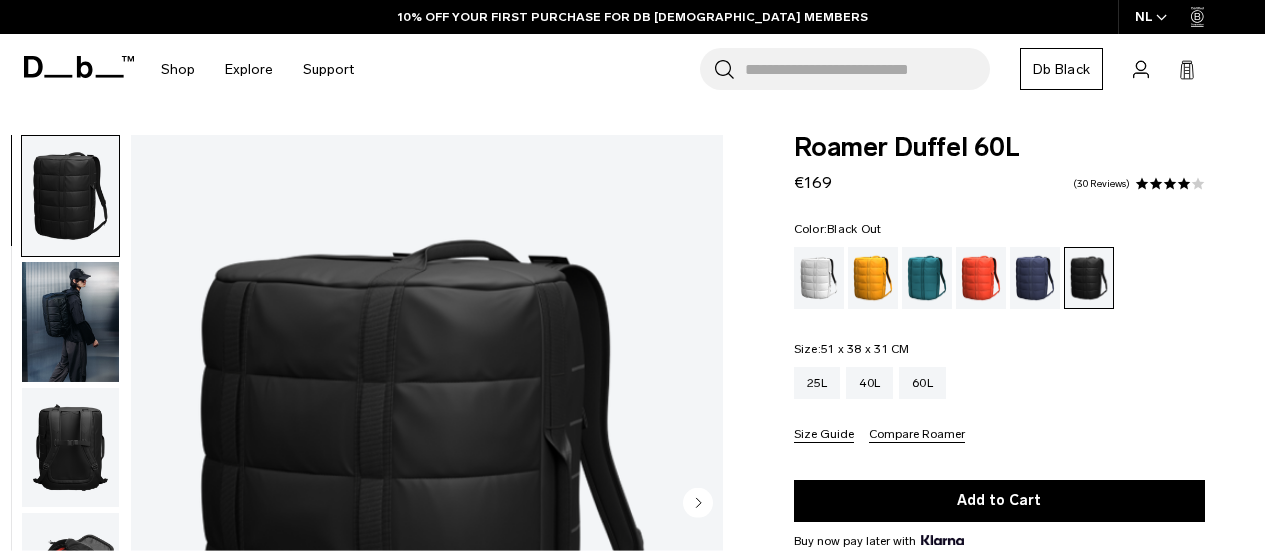 scroll, scrollTop: 200, scrollLeft: 0, axis: vertical 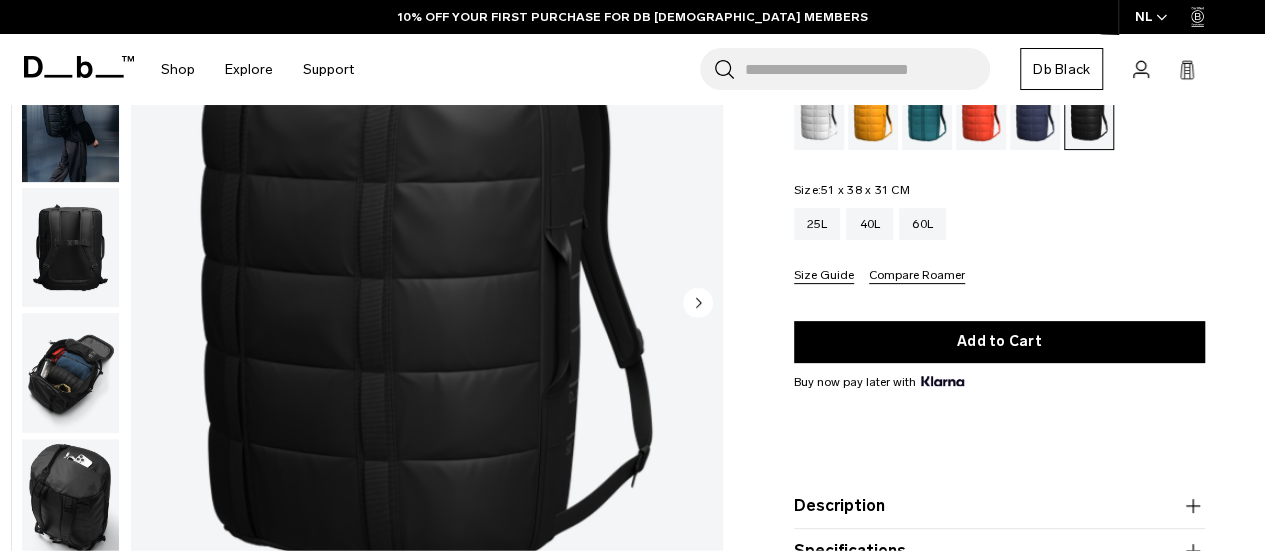 click 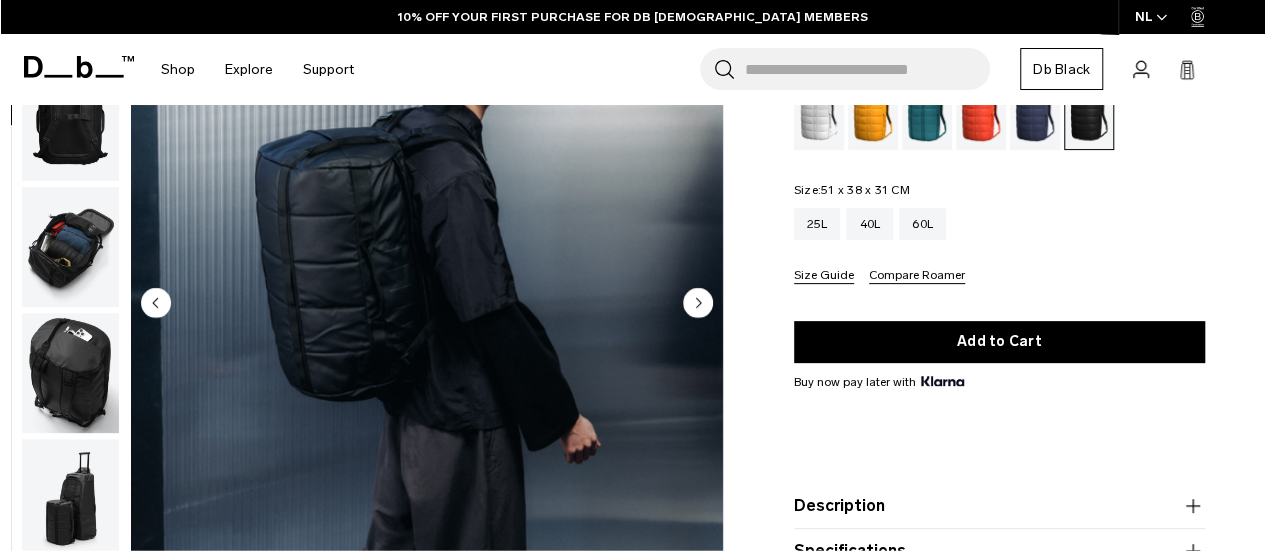click 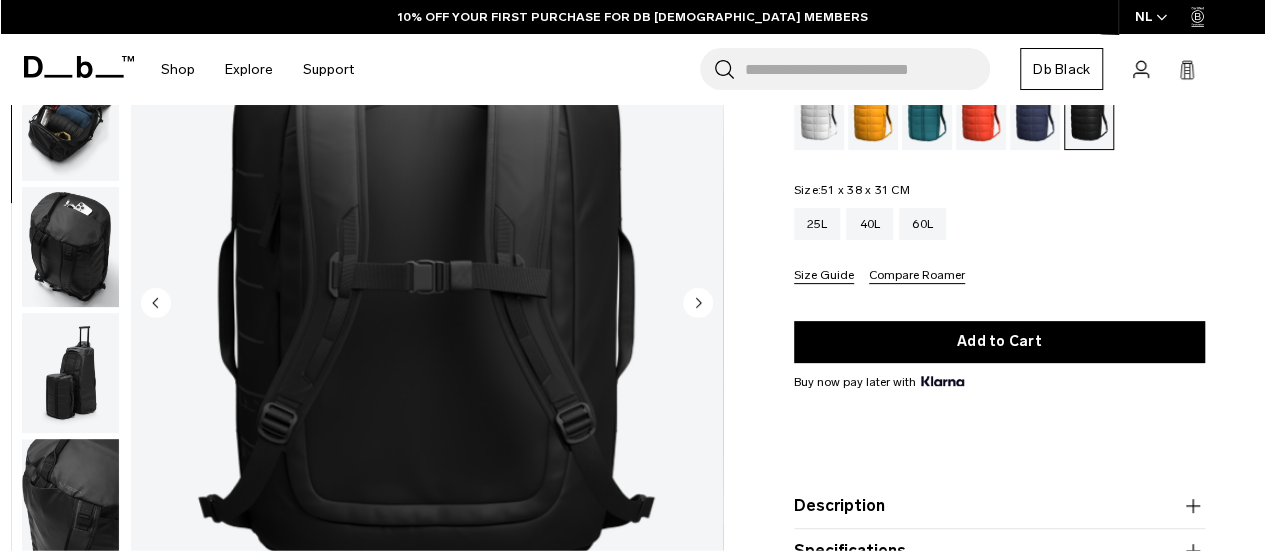 click 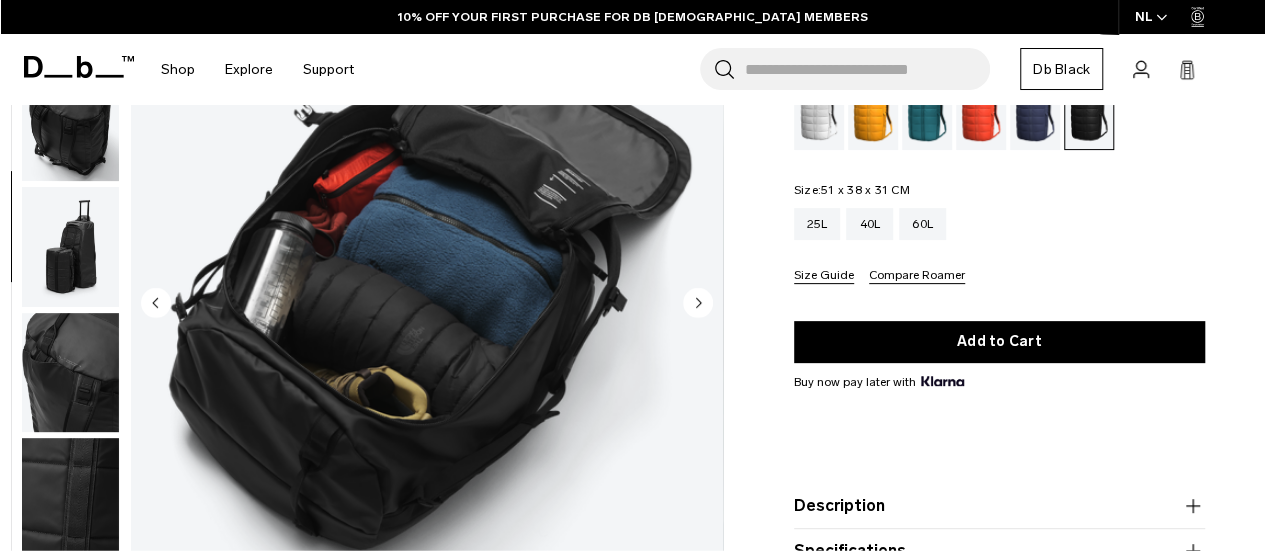 click 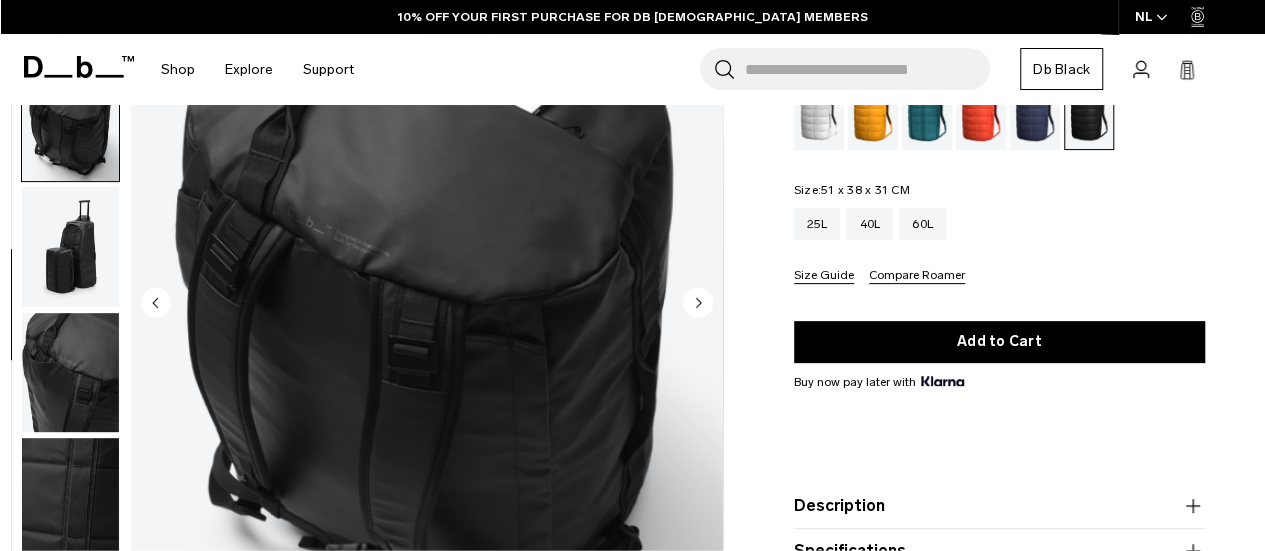 scroll, scrollTop: 390, scrollLeft: 0, axis: vertical 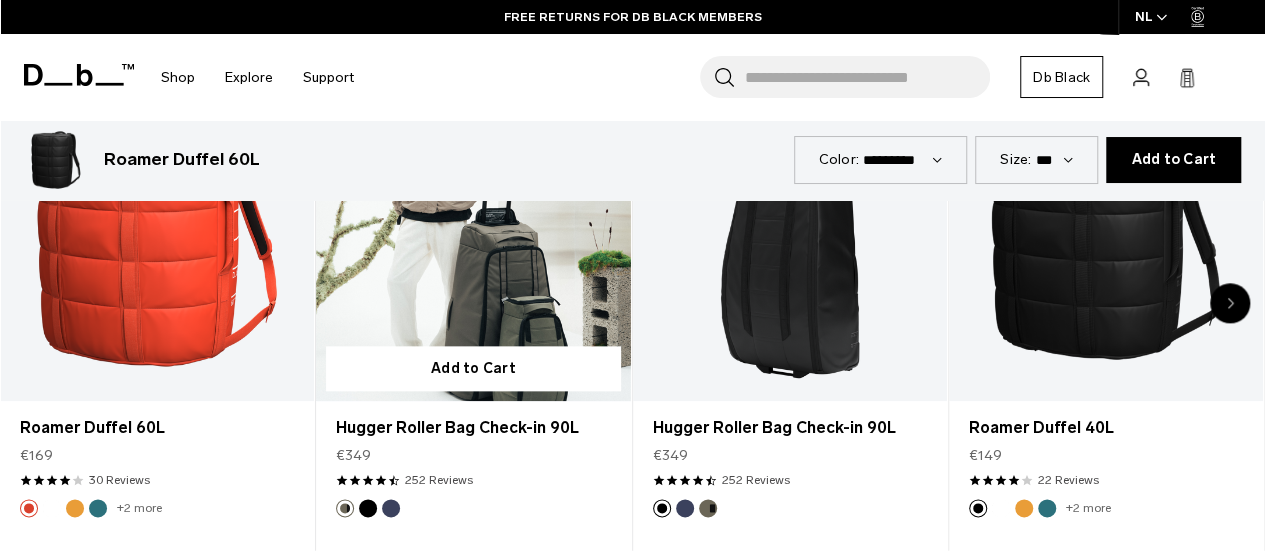 click at bounding box center [473, 226] 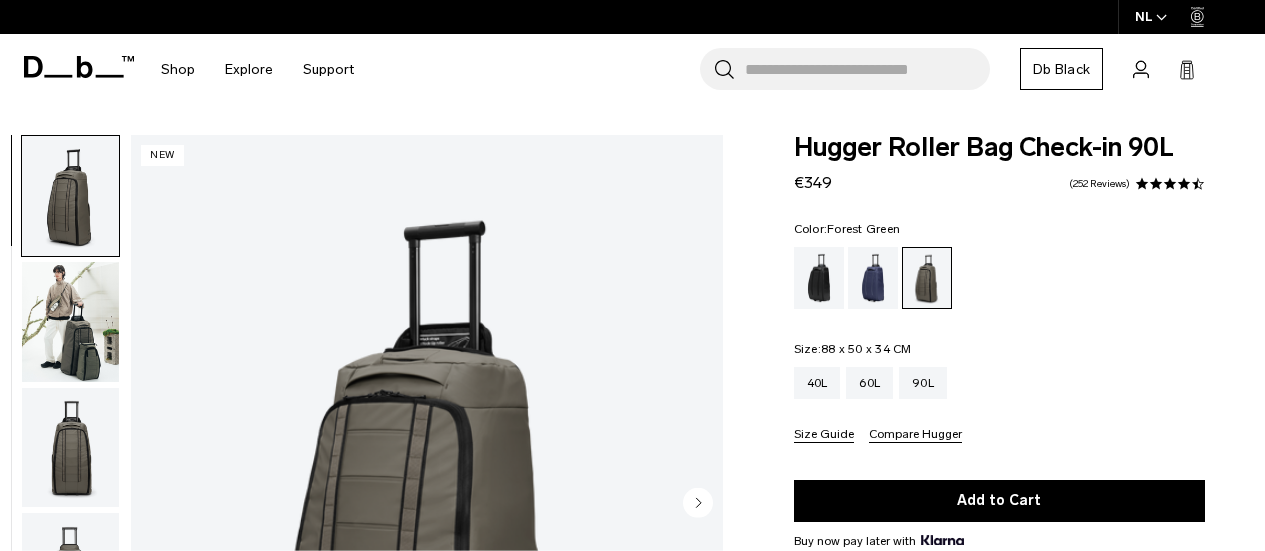 scroll, scrollTop: 0, scrollLeft: 0, axis: both 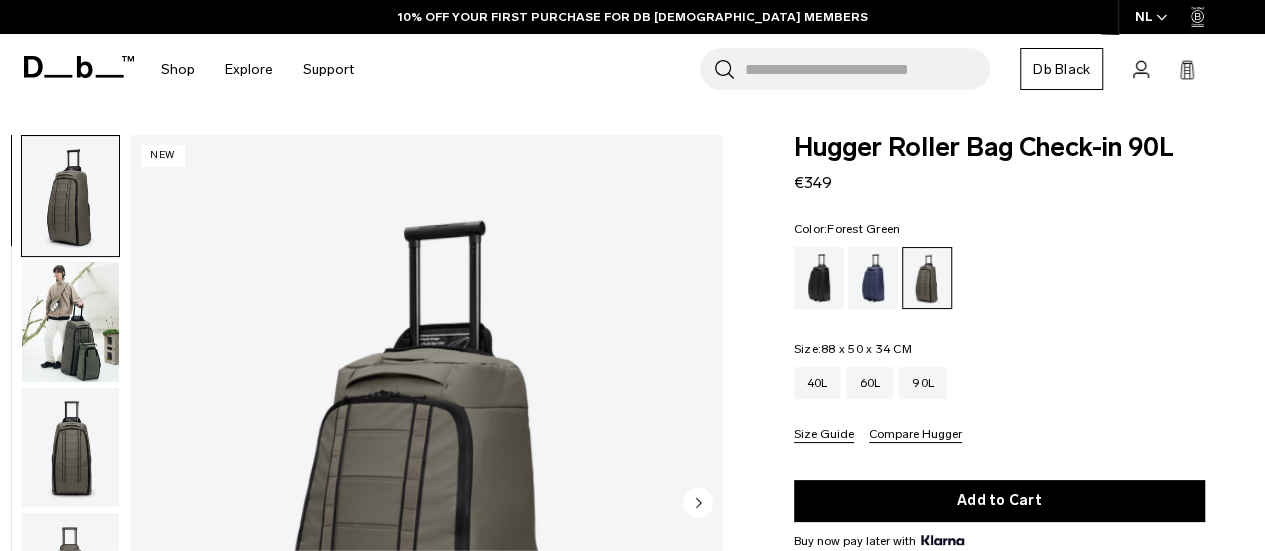 click at bounding box center (70, 322) 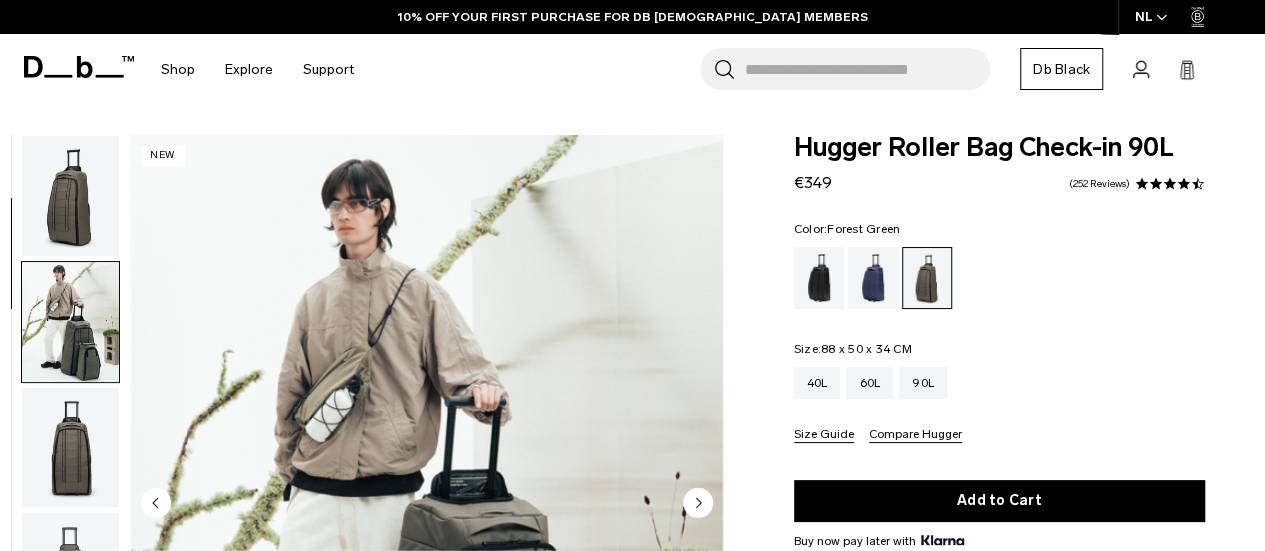 scroll, scrollTop: 126, scrollLeft: 0, axis: vertical 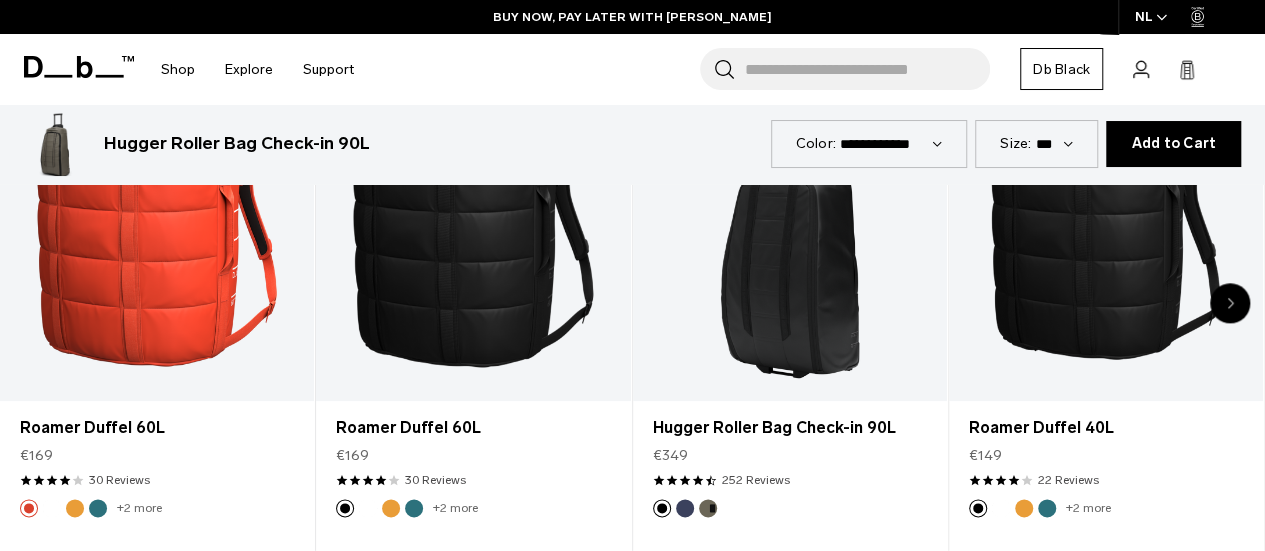 click 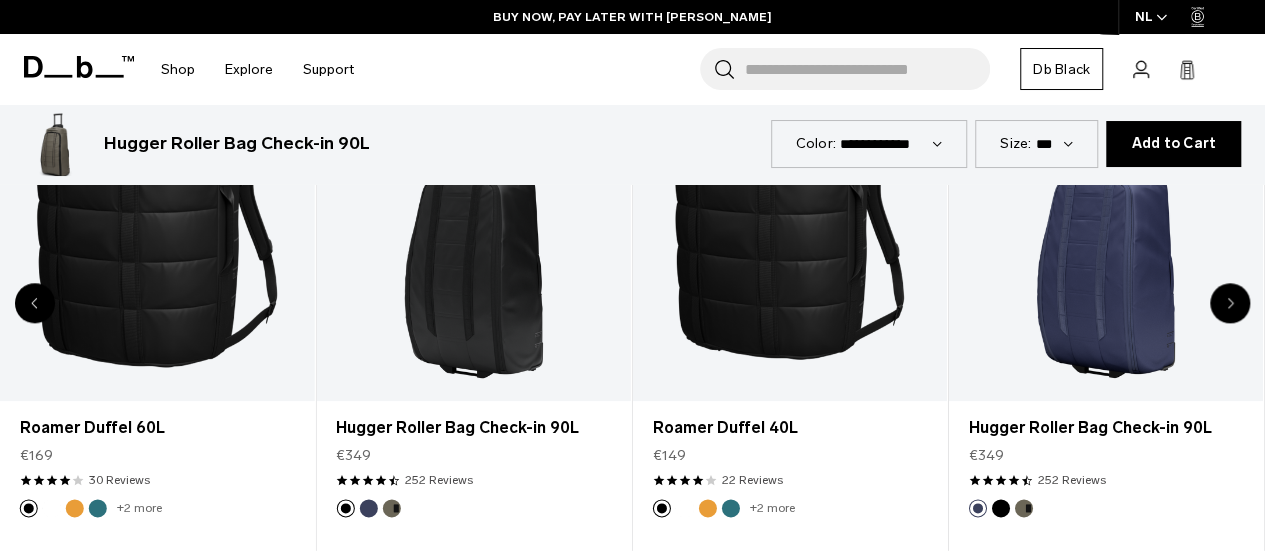 click 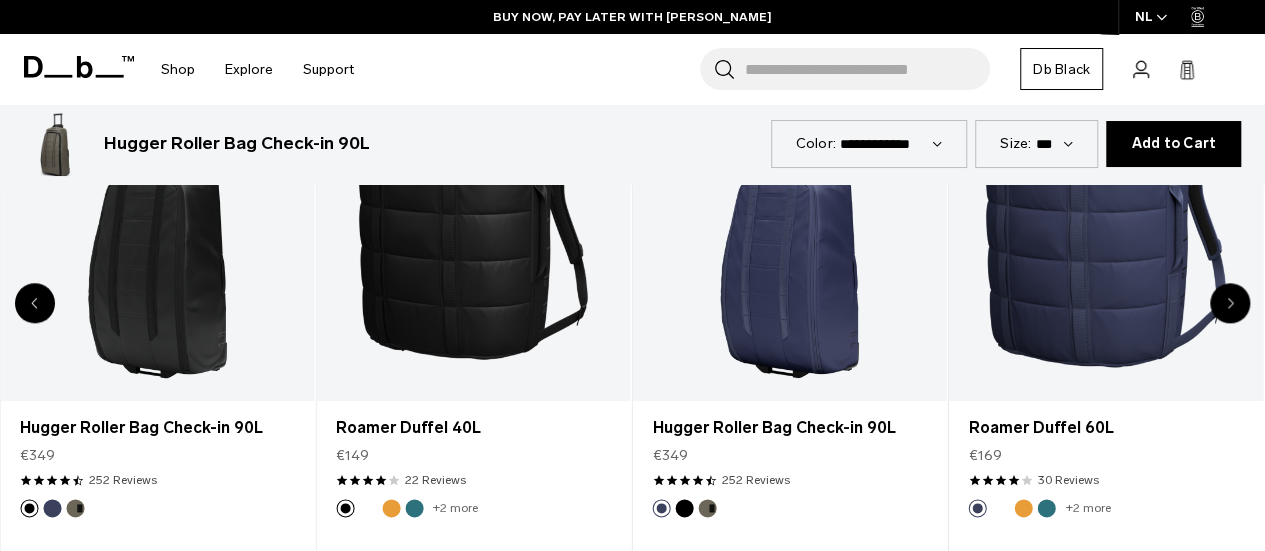 click 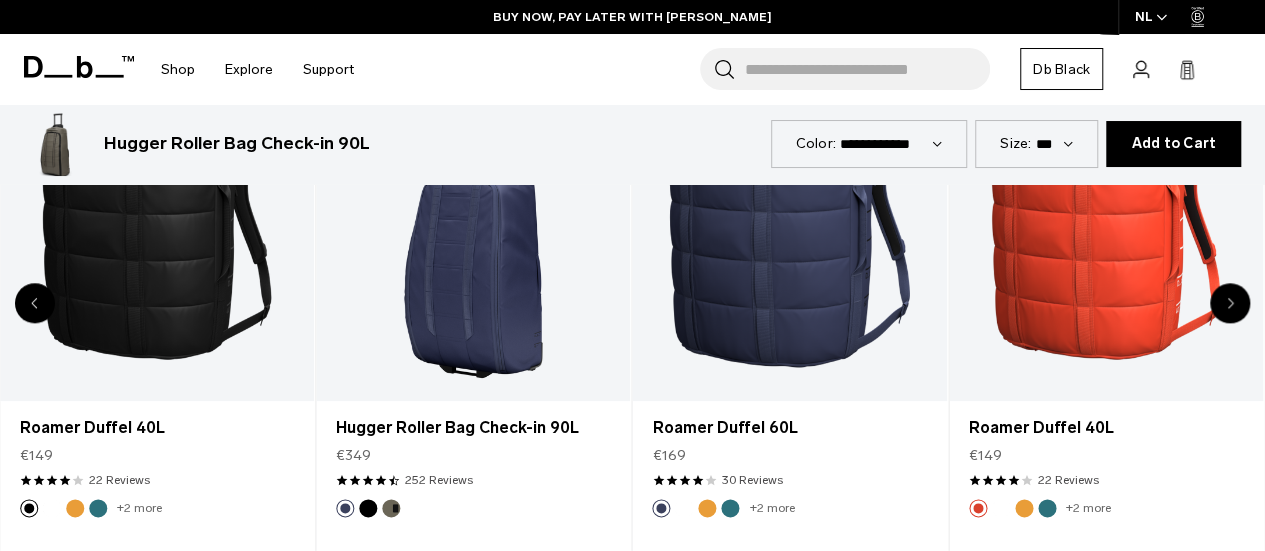 click 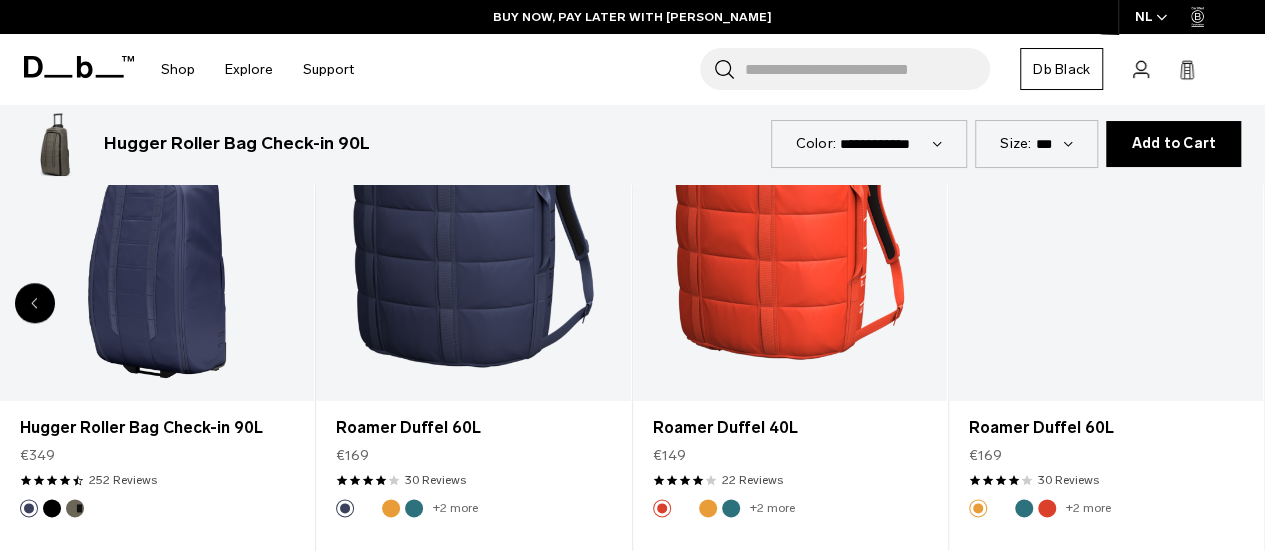 click at bounding box center (1106, 226) 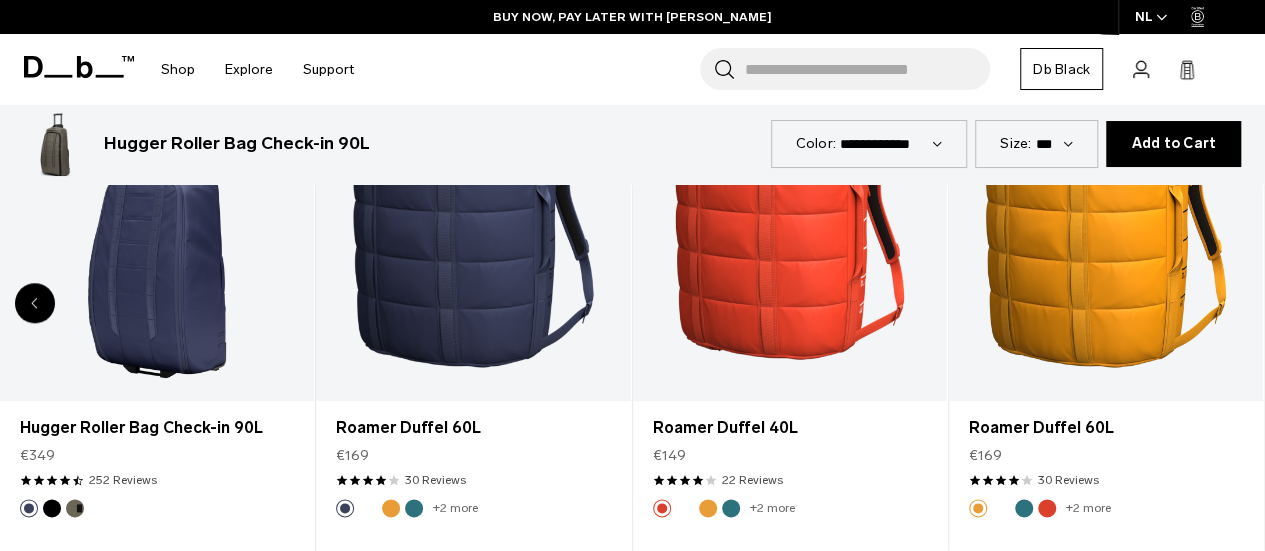click at bounding box center [1106, 226] 